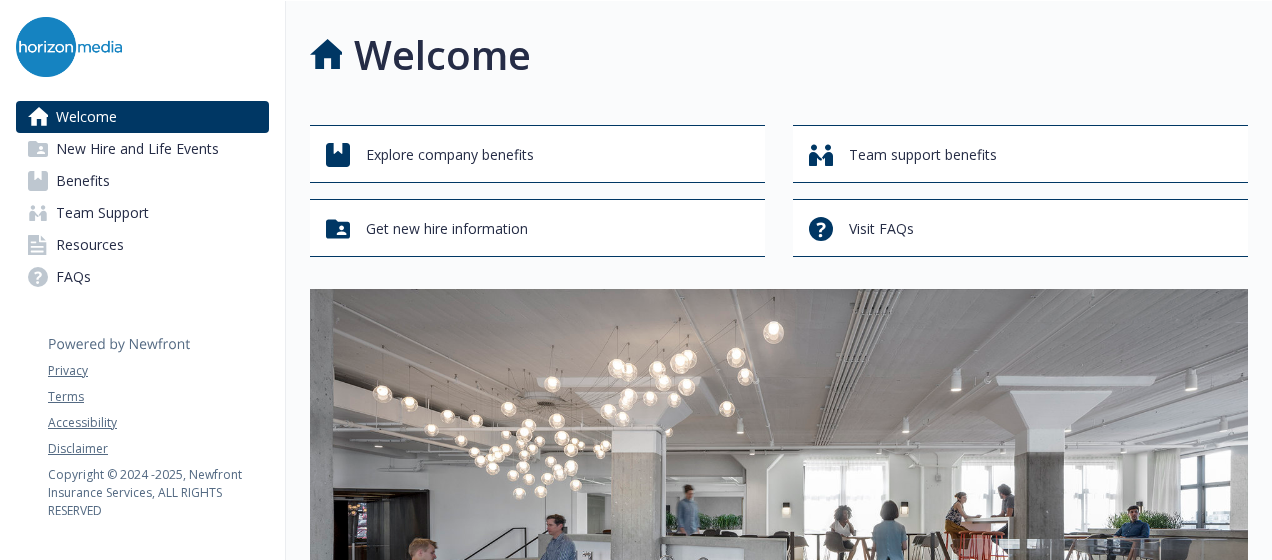 scroll, scrollTop: 0, scrollLeft: 0, axis: both 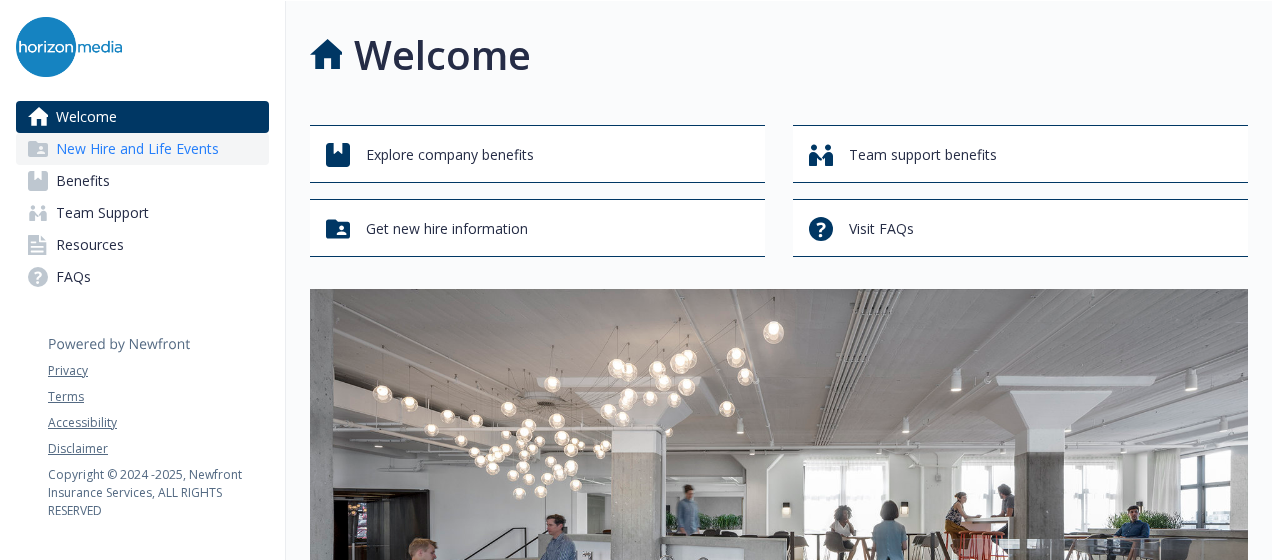 click on "New Hire and Life Events" at bounding box center (137, 149) 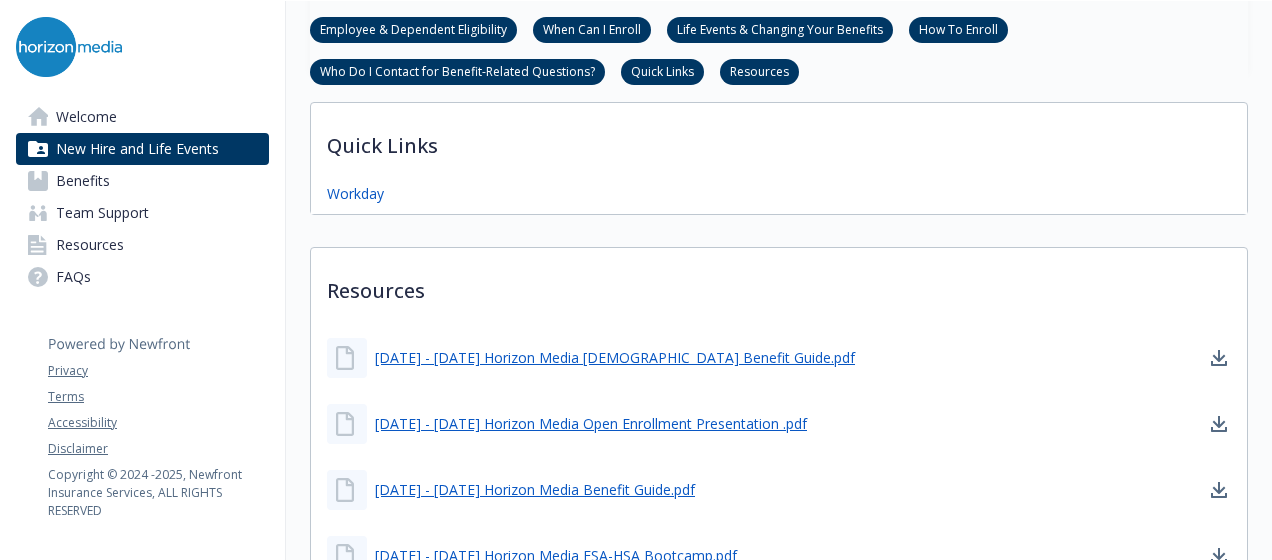 scroll, scrollTop: 1343, scrollLeft: 0, axis: vertical 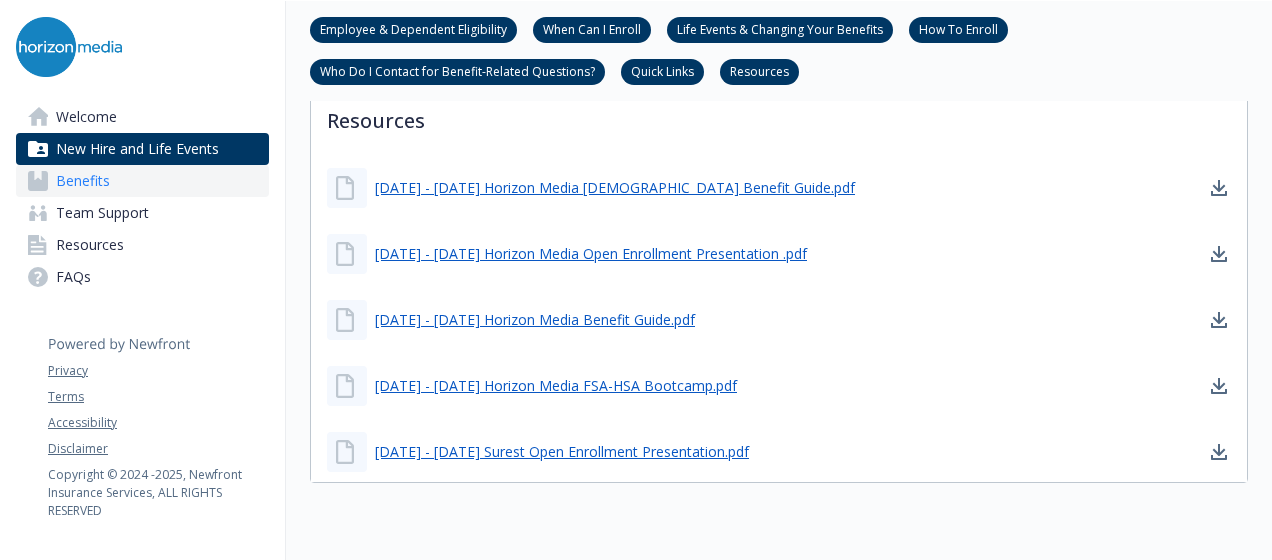 click on "Benefits" at bounding box center (142, 181) 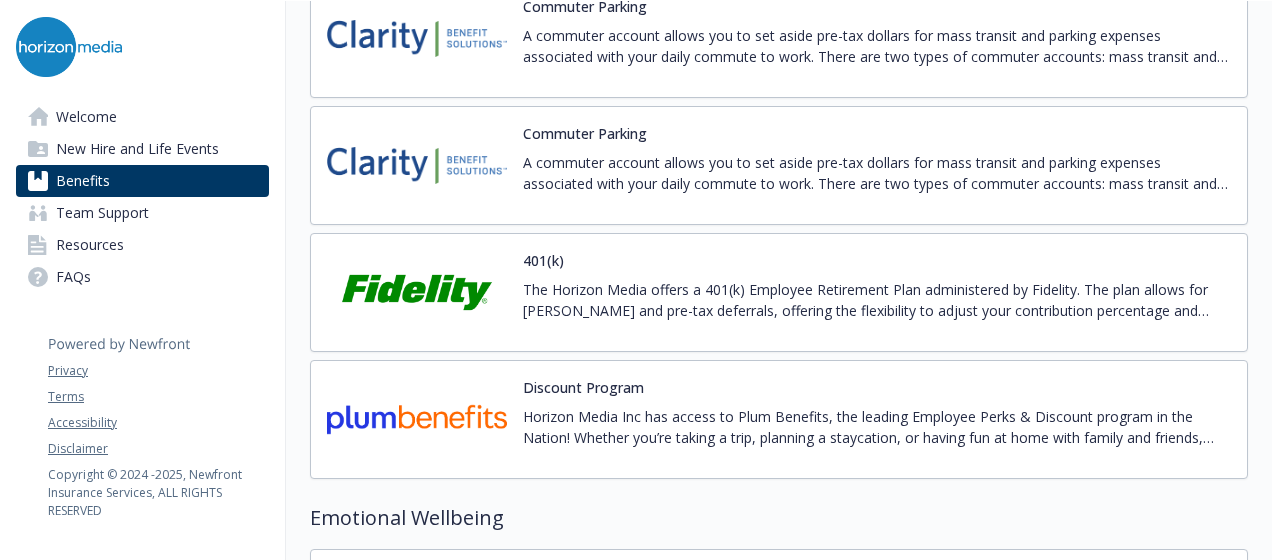 scroll, scrollTop: 3532, scrollLeft: 0, axis: vertical 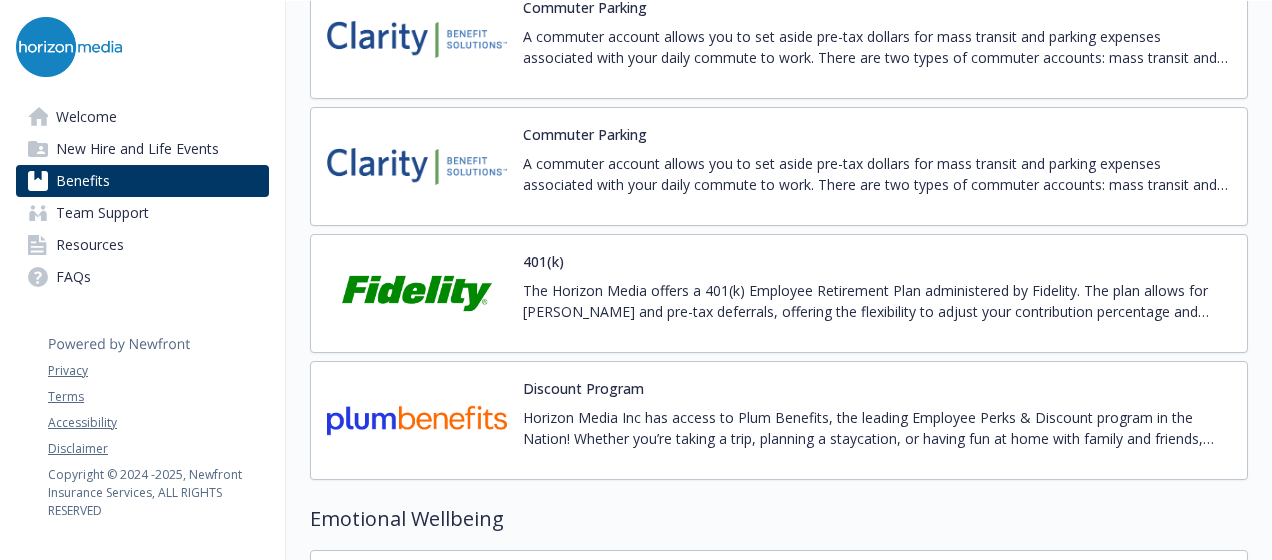 click at bounding box center [417, 293] 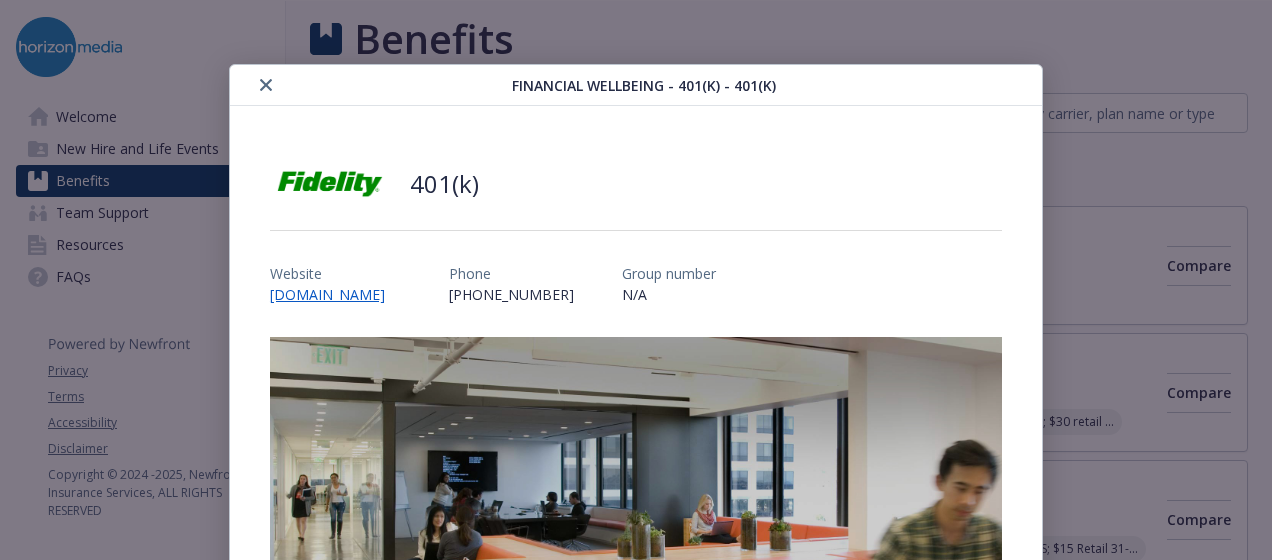 scroll, scrollTop: 3532, scrollLeft: 0, axis: vertical 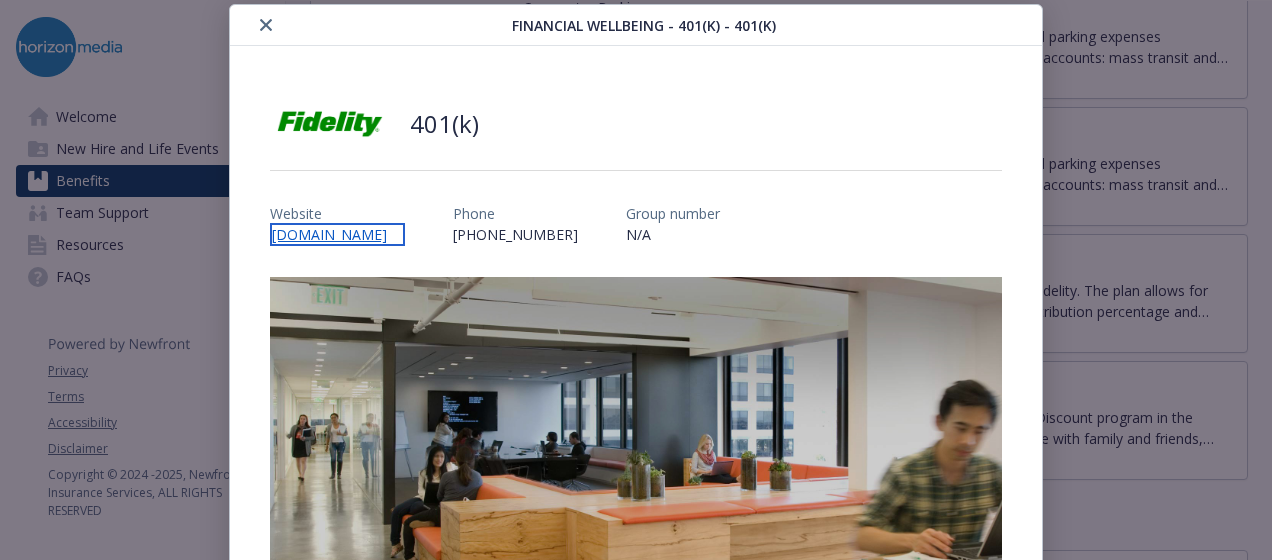 click on "[DOMAIN_NAME]" at bounding box center [337, 234] 